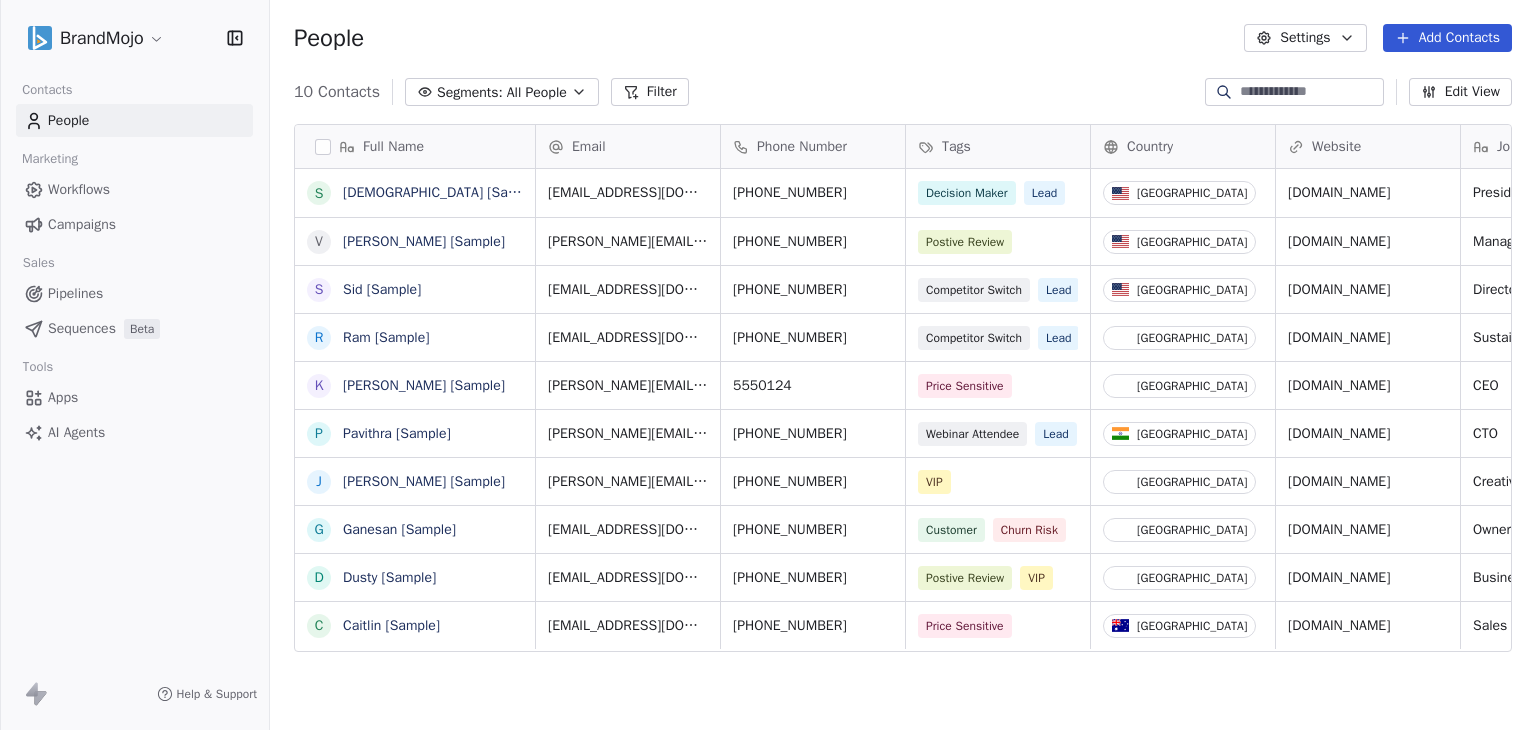 scroll, scrollTop: 0, scrollLeft: 0, axis: both 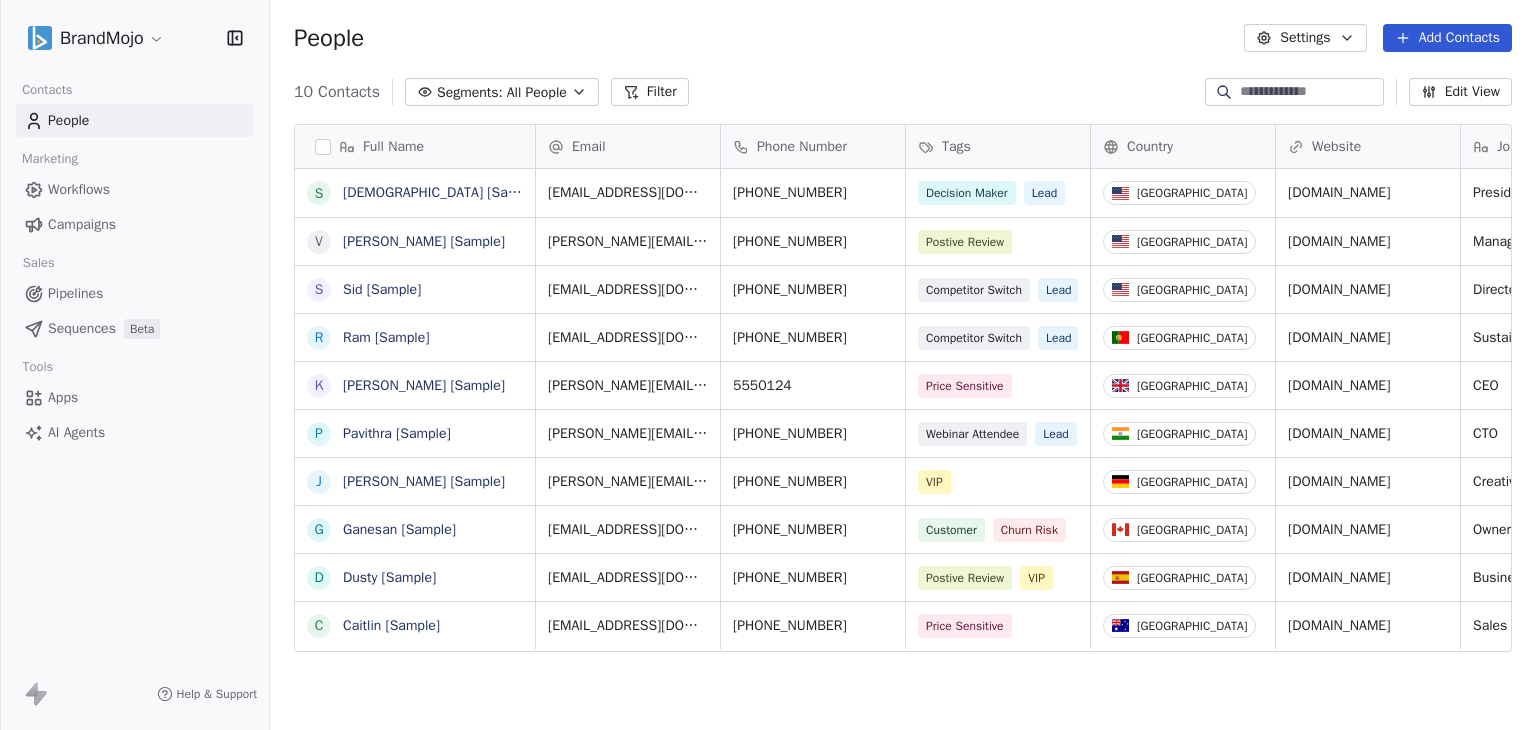 click on "BrandMojo Contacts People Marketing Workflows Campaigns Sales Pipelines Sequences Beta Tools Apps AI Agents Help & Support People Settings  Add Contacts 10 Contacts Segments: All People Filter  Edit View Tag Add to Sequence Export Full Name S [PERSON_NAME] [Sample] V [PERSON_NAME] [Sample] S [PERSON_NAME] [Sample] R Ram [Sample] K [PERSON_NAME] [Sample] P [PERSON_NAME] [Sample] J [PERSON_NAME] [Sample] G Ganesan [Sample] D Dusty [Sample] C [PERSON_NAME] [Sample] Email Phone Number Tags Country Website Job Title Status Contact Source NPS Score [EMAIL_ADDRESS][DOMAIN_NAME] [PHONE_NUMBER] Decision Maker Lead United States [DOMAIN_NAME] President New Lead Social Media 9 [EMAIL_ADDRESS][DOMAIN_NAME] [PHONE_NUMBER] Postive Review [GEOGRAPHIC_DATA] [DOMAIN_NAME] Managing Director Closed Won Referral 9 [EMAIL_ADDRESS][DOMAIN_NAME] [PHONE_NUMBER] Competitor Switch Lead United States [DOMAIN_NAME] Director of Operations Qualifying Website Form [EMAIL_ADDRESS][DOMAIN_NAME] [PHONE_NUMBER] Competitor Switch Lead Portugal [DOMAIN_NAME] Sustainability Head Closed Won Facebook Ad 10 [PERSON_NAME][EMAIL_ADDRESS][DOMAIN_NAME] CEO 5" at bounding box center (768, 365) 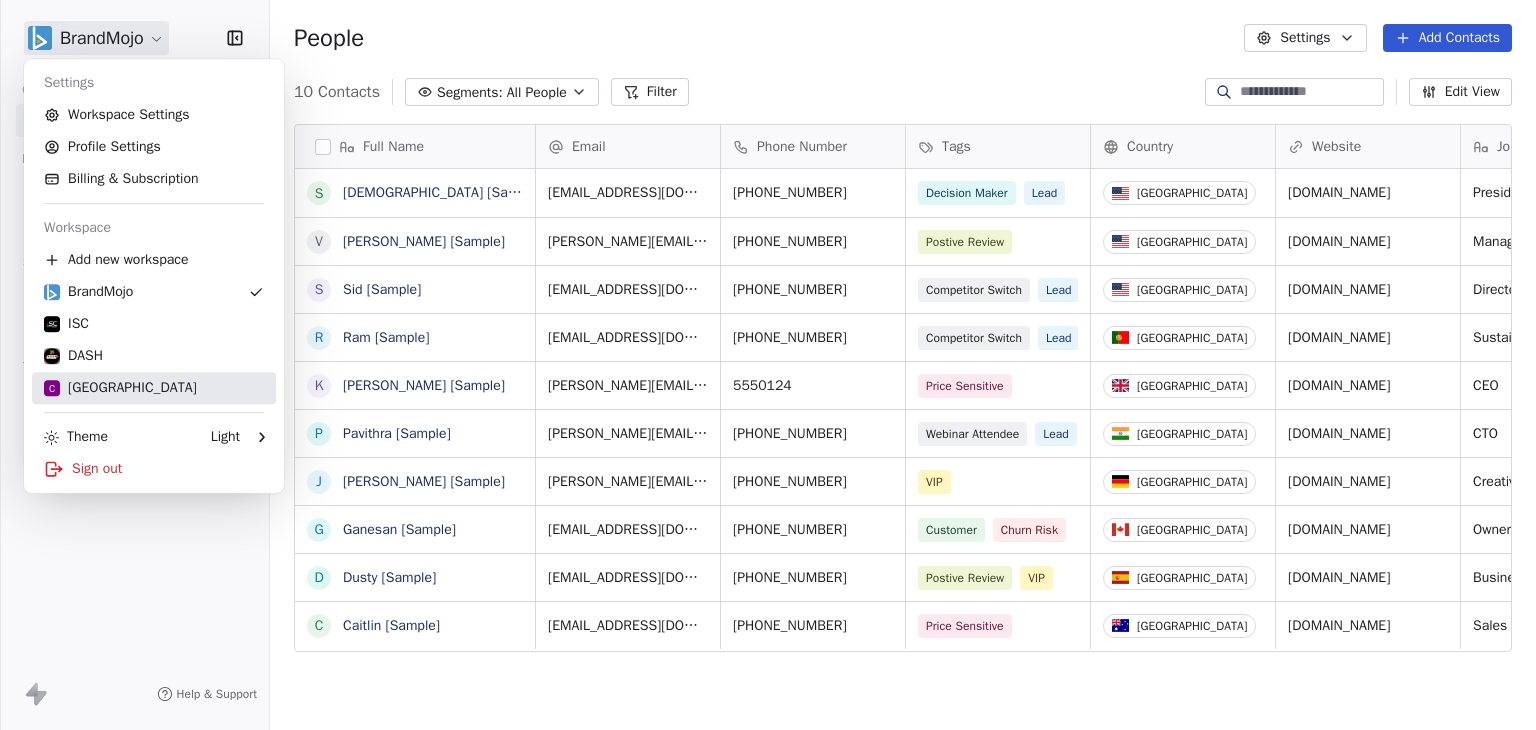 click on "C Chitrakoota School" at bounding box center (120, 388) 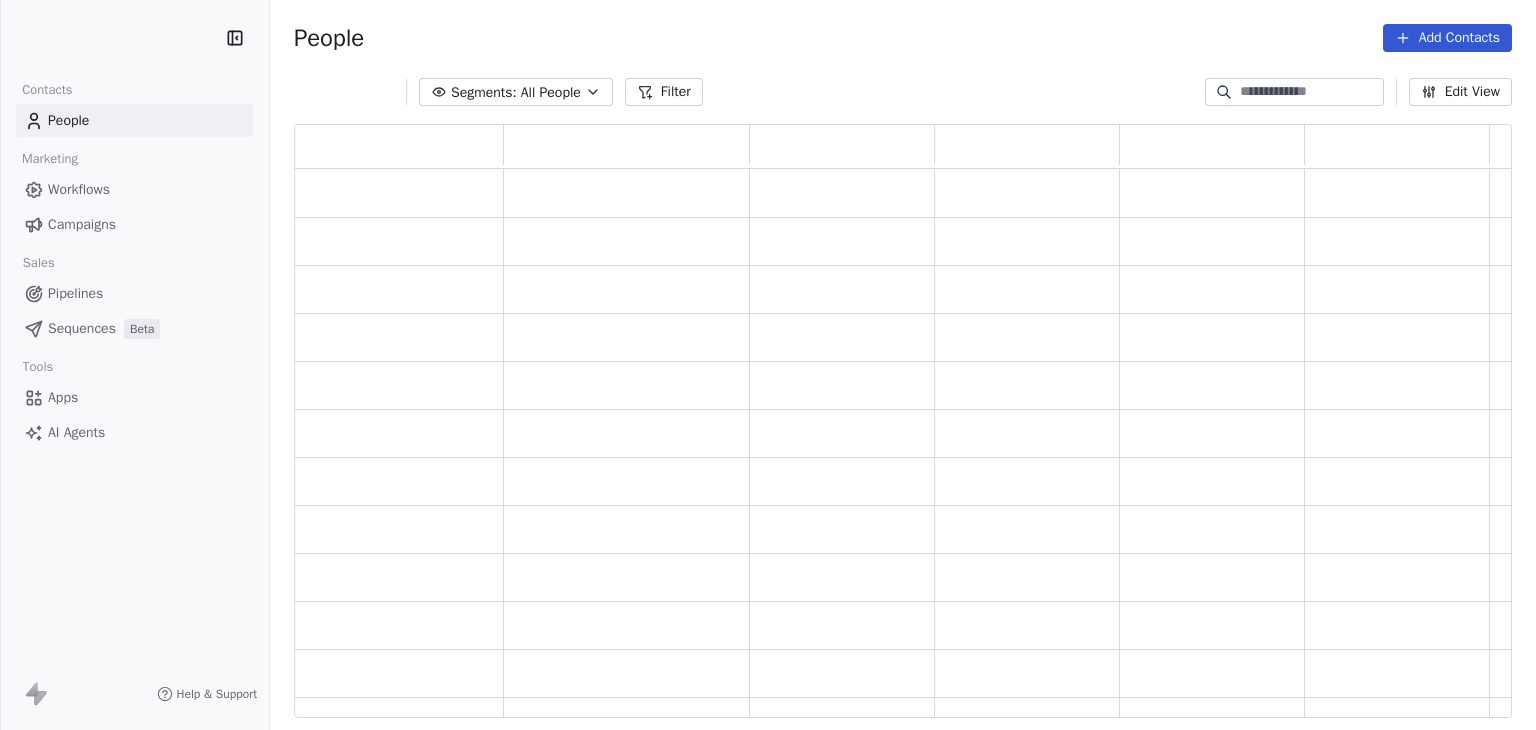 scroll, scrollTop: 0, scrollLeft: 0, axis: both 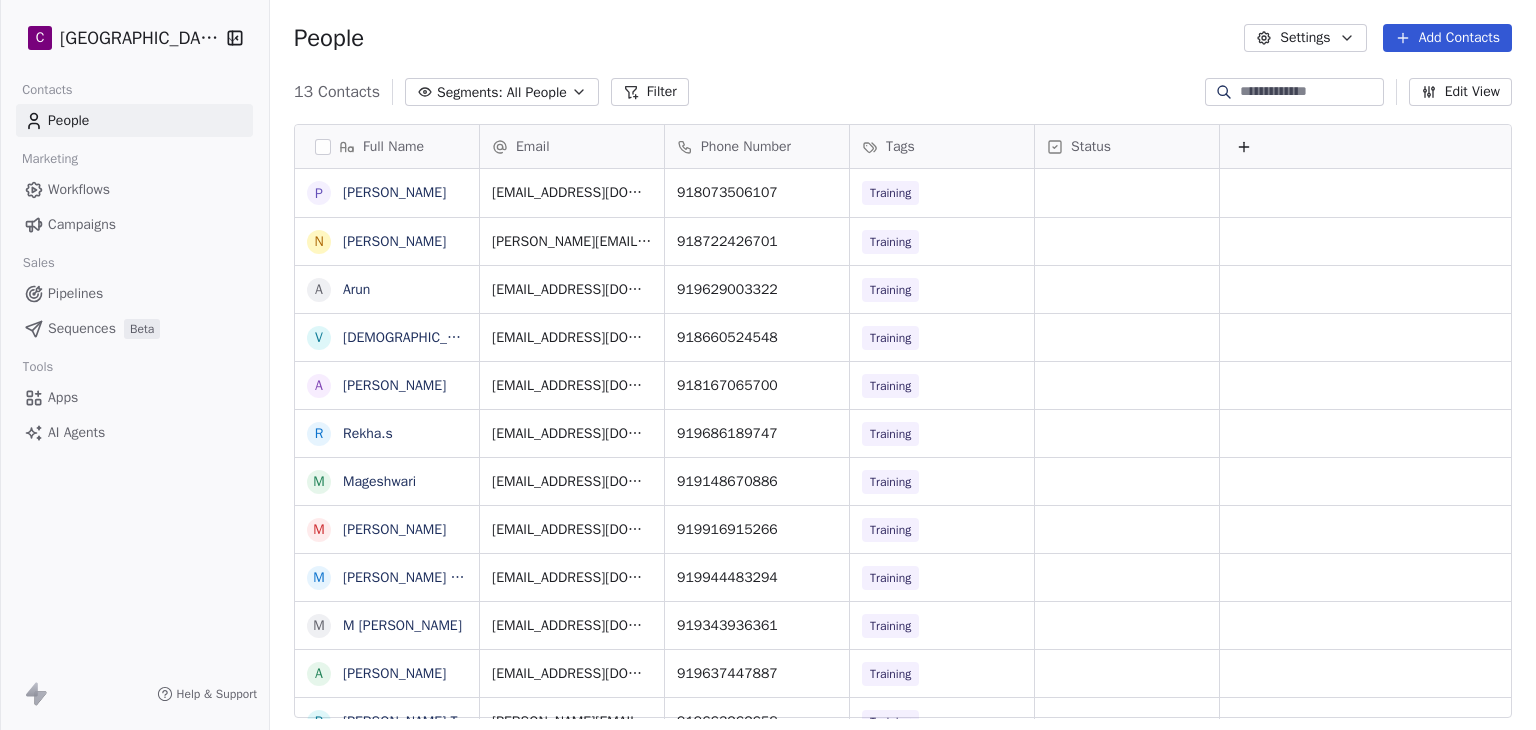 click on "C Chitrakoota School Contacts People Marketing Workflows Campaigns Sales Pipelines Sequences Beta Tools Apps AI Agents Help & Support People Settings  Add Contacts 13 Contacts Segments: All People Filter  Edit View Tag Add to Sequence Export Full Name P Pavithra B N Nayana Pai A Arun V Vaishnavi r b A Anisha Biswakarma R Rekha.s M Mageshwari M Megha M Mary sharmila M M Sulochana A Ashvini P POORNIMA.T S Sanagavarapu Akhila Email Phone Number Tags Status pavithrabhaskar33@gmail.com 918073506107 Training nayana.shanbhaghp@gmail.com 918722426701 Training arun@gmail.com 919629003322 Training vrb9988@gmail.com 918660524548 Training anishakhapangi14@gmail.com 918167065700 Training rekha2386@gmail.com 919686189747 Training maheshwarik42@gmail.com 919148670886 Training meghakatti2@gmail.com 919916915266 Training mssharmila2@gmail.com 919944483294 Training sulochana2469@gmail.com 919343936361 Training ashwini.shanbhag3@gmail.com 919637447887 Training poornima.thammaraju@gmail.com 919663262658 Training 919121424619" at bounding box center [768, 365] 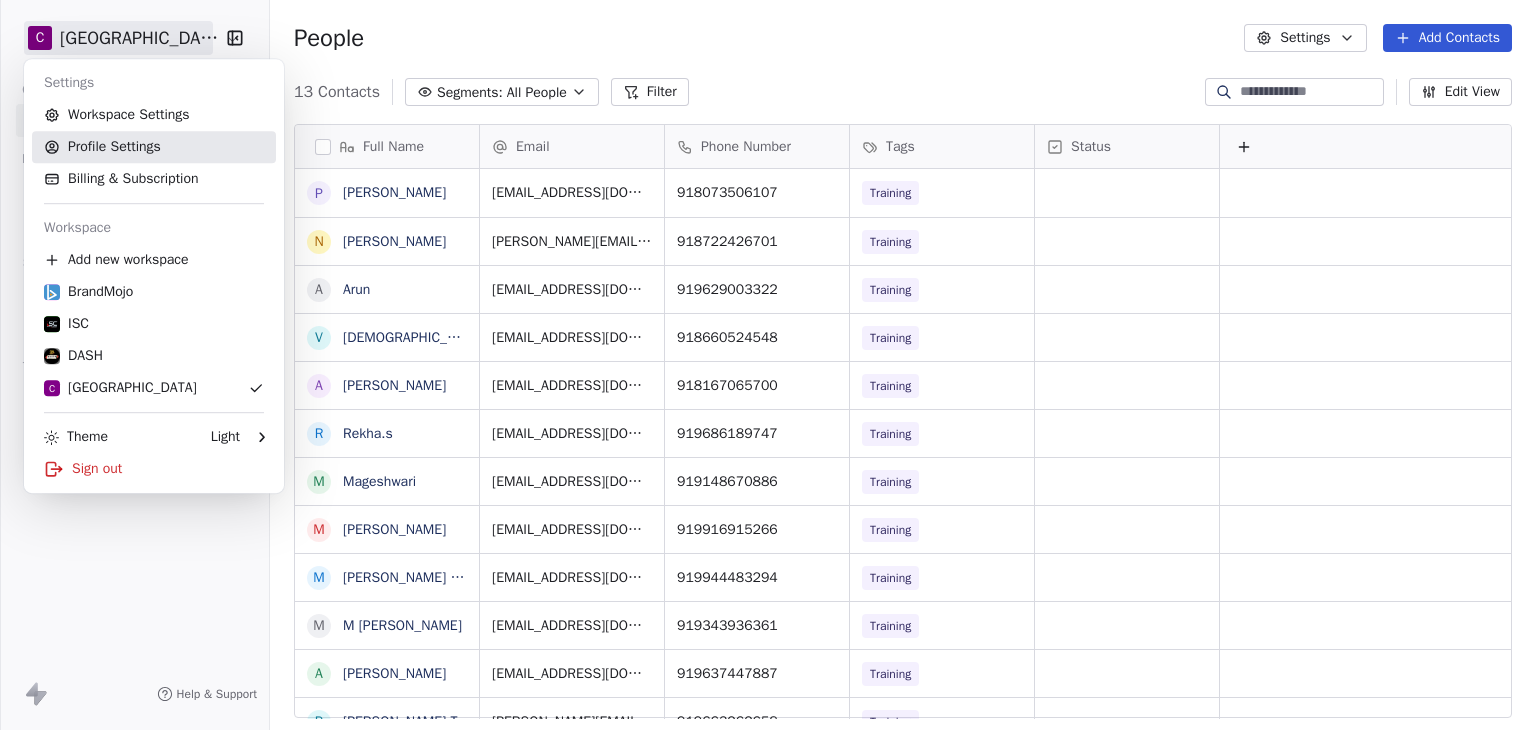 click on "Profile Settings" at bounding box center [154, 147] 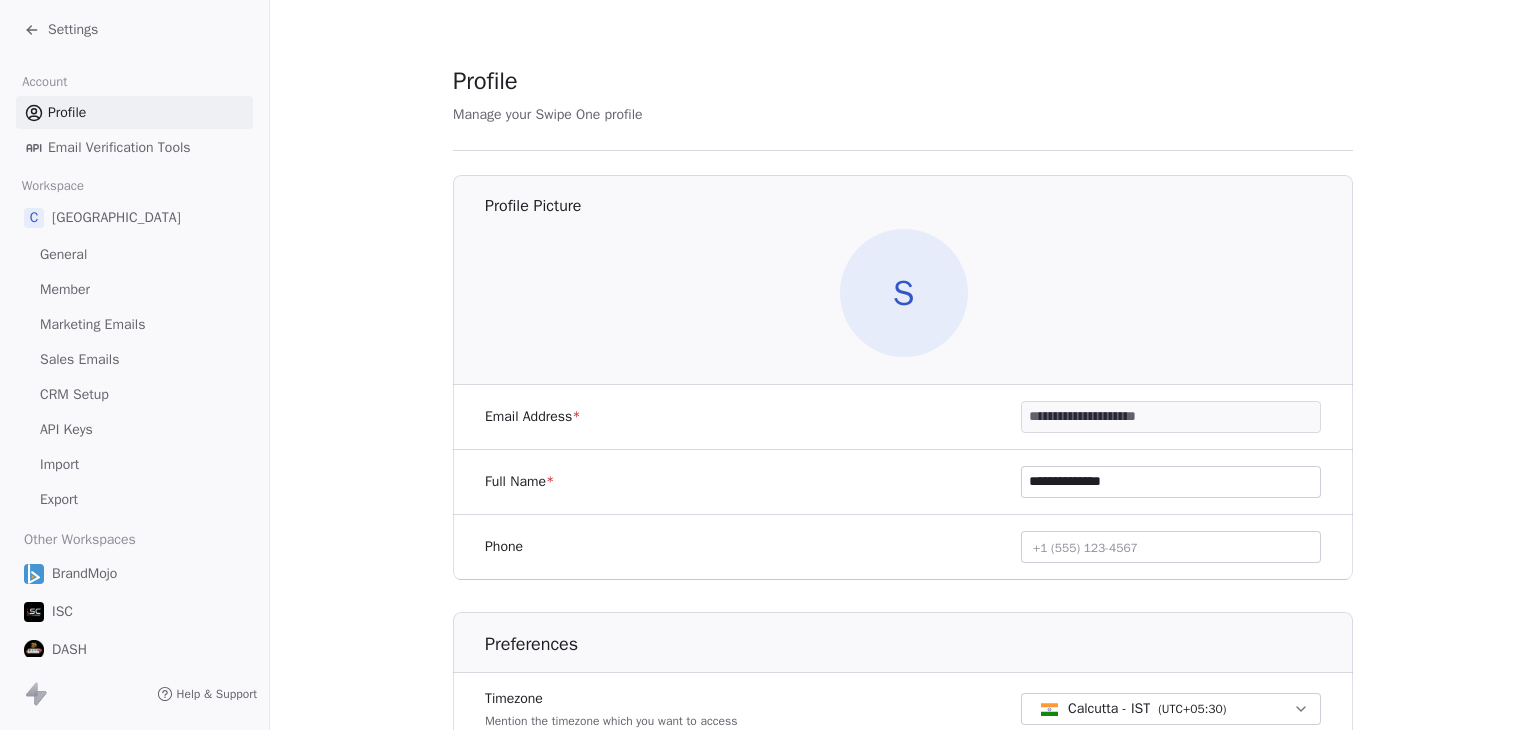 click on "API Keys" at bounding box center (66, 429) 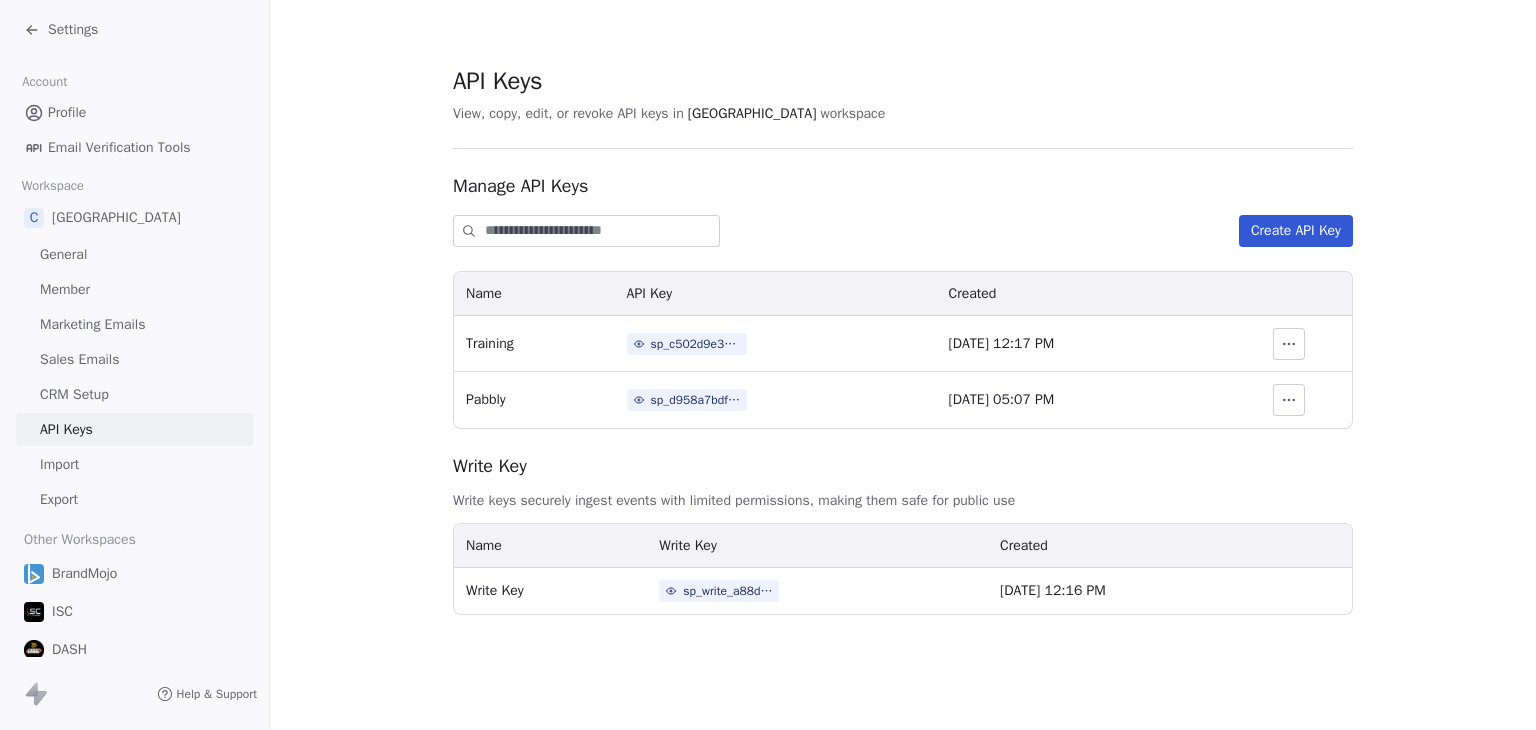 click on "sp_c502d9e3bdc441b9bc1e44d4b69a16bb" at bounding box center (696, 344) 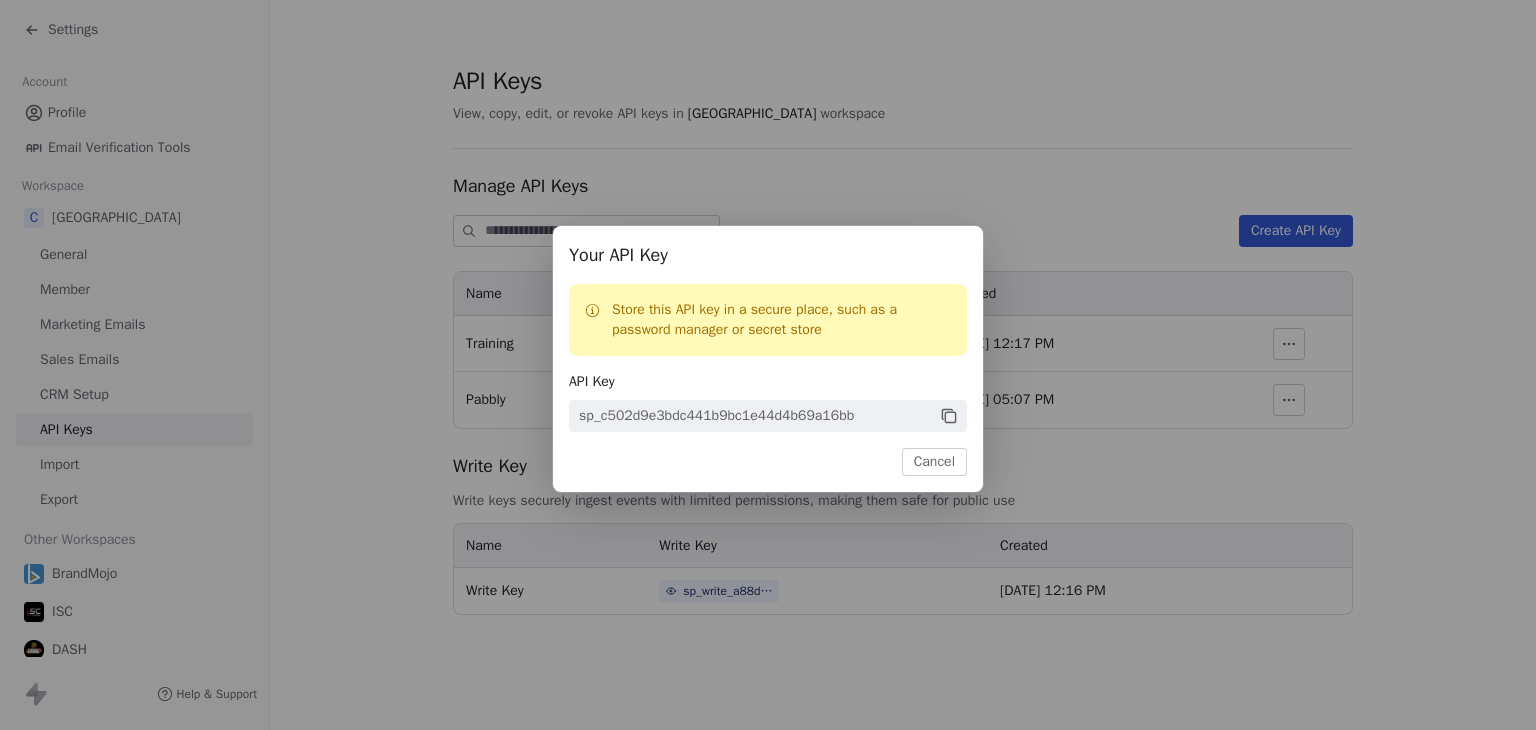 click 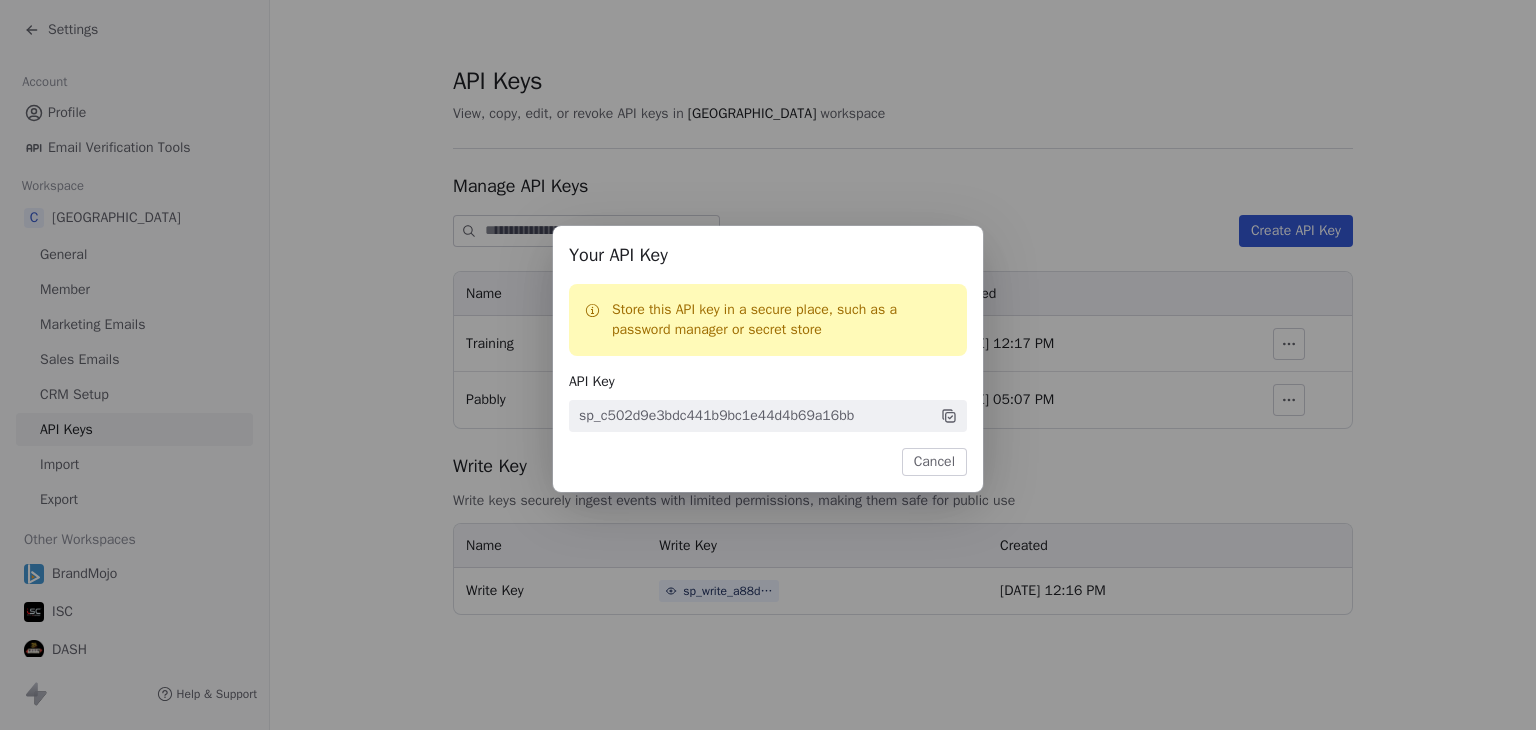 click on "Your API Key Store this API key in a secure place, such as a password manager or secret store API Key sp_c502d9e3bdc441b9bc1e44d4b69a16bb Cancel" at bounding box center (768, 365) 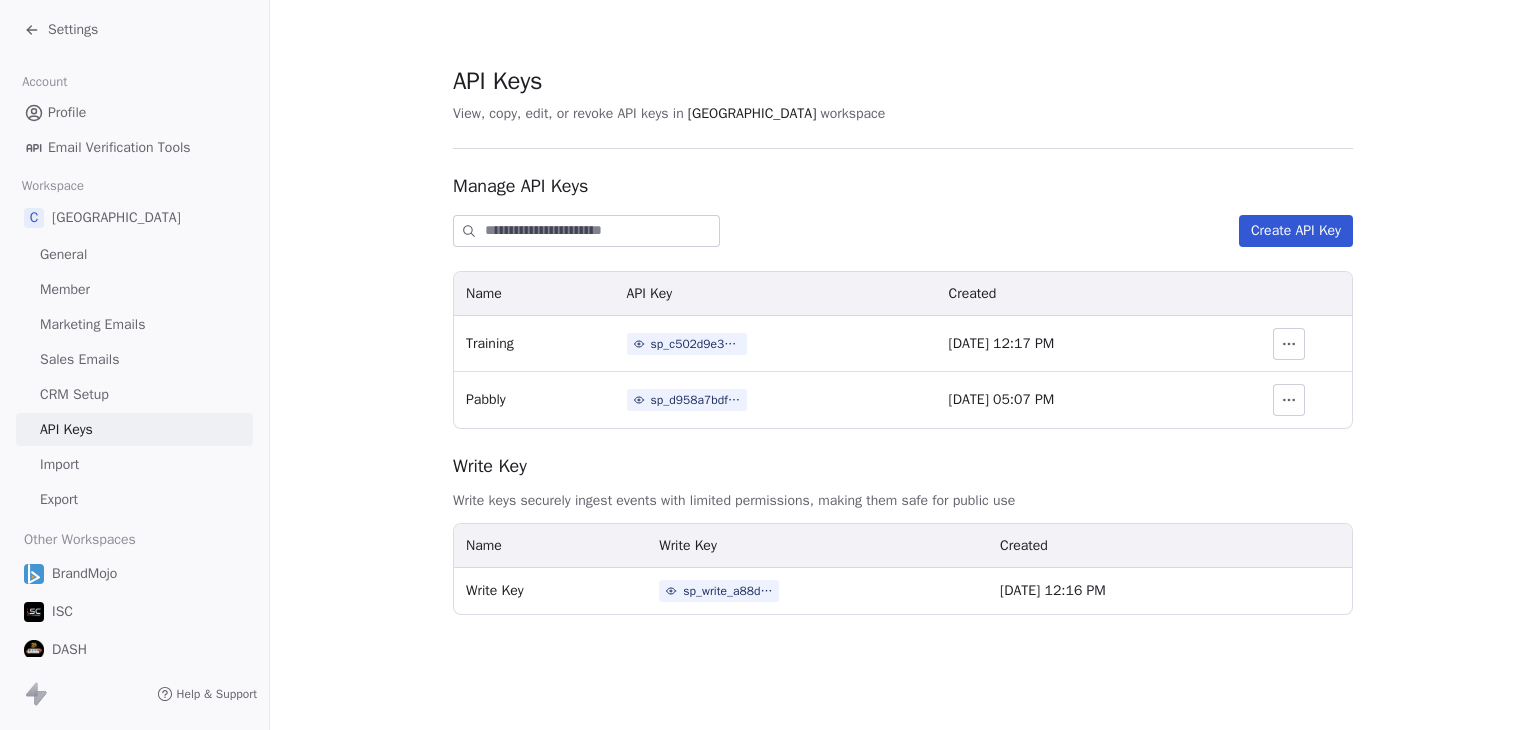 click on "API Keys View, copy, edit, or revoke API keys in  Chitrakoota School  workspace Manage API Keys Create API Key Name API Key Created Training sp_c502d9e3bdc441b9bc1e44d4b69a16bb Jul 7, 2025, 12:17 PM Pabbly sp_d958a7bdfdce4f67844cc2626797d72e Jul 9, 2025, 05:07 PM Write Key Write keys securely ingest events with limited permissions, making them safe for public use Name Write Key Created Write Key sp_write_a88d48f8154c420a83498dcbb8deb812 Jul 7, 2025, 12:16 PM" at bounding box center (903, 339) 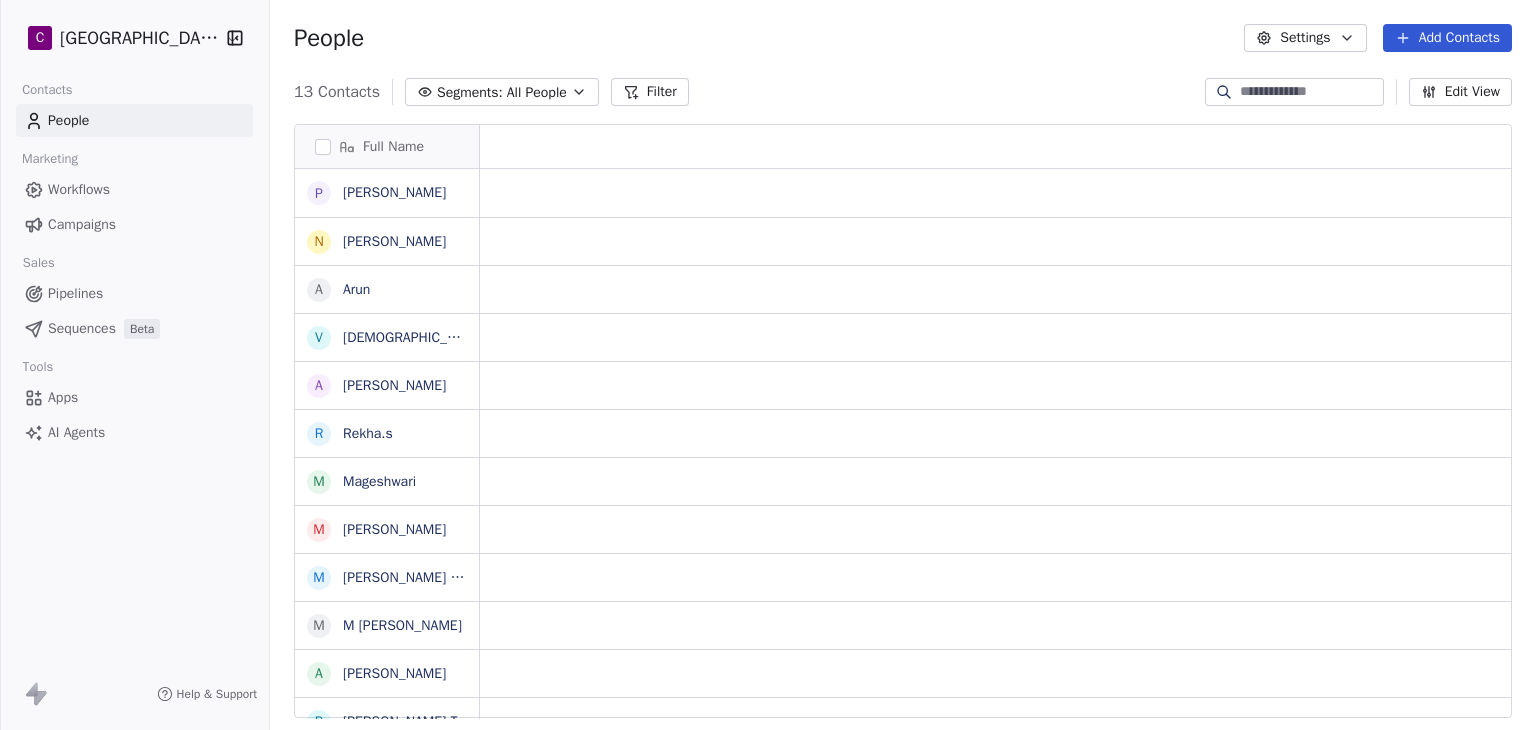 scroll, scrollTop: 0, scrollLeft: 0, axis: both 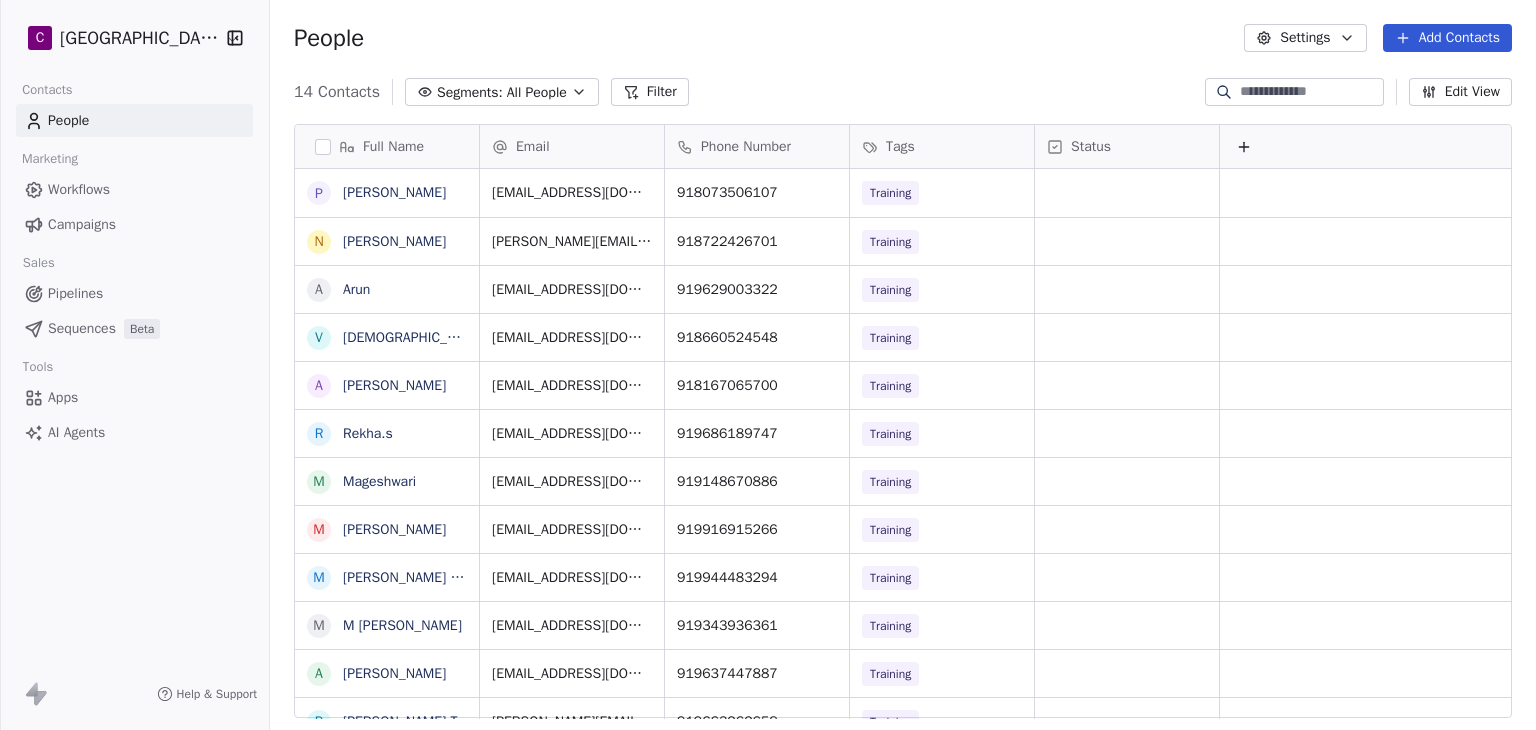 click at bounding box center (1310, 92) 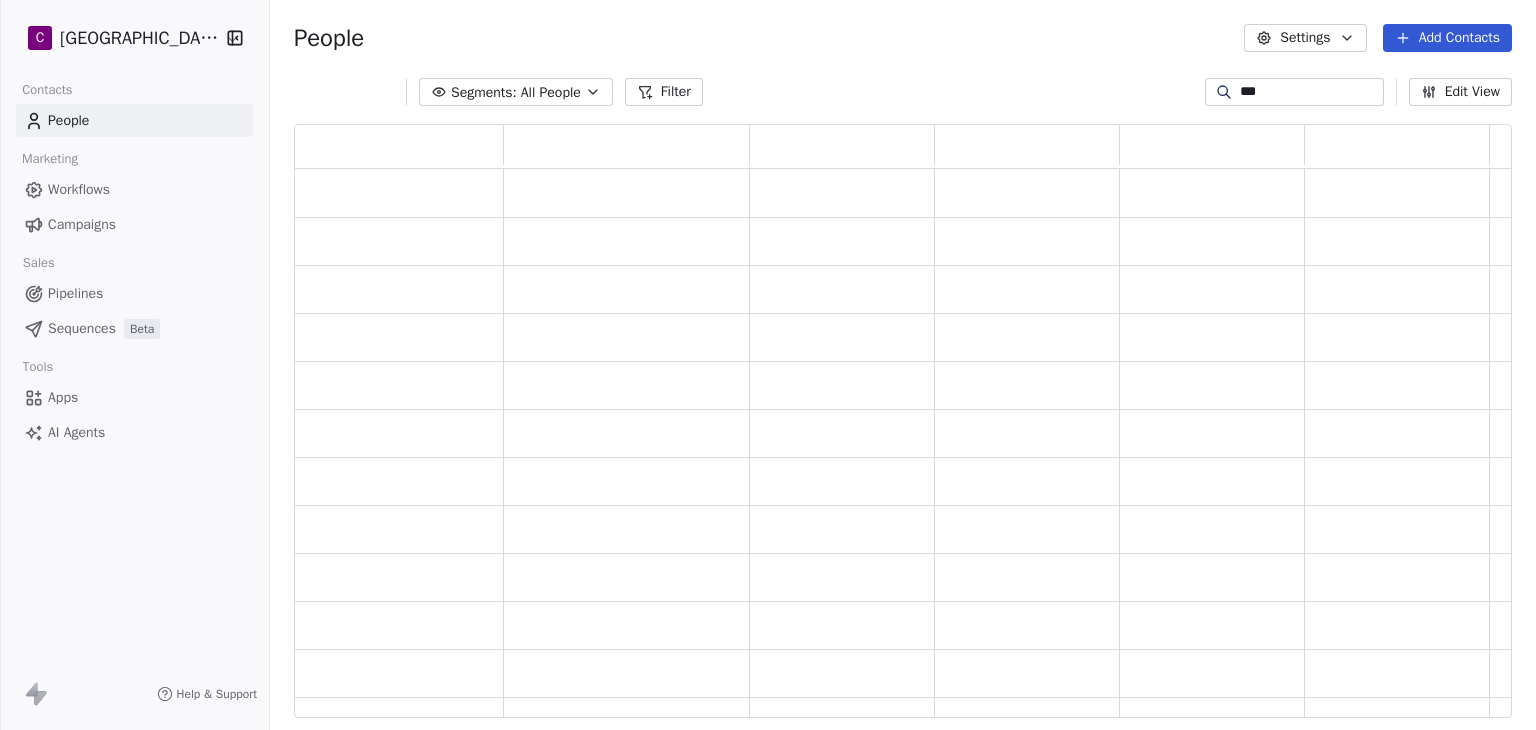 scroll, scrollTop: 16, scrollLeft: 16, axis: both 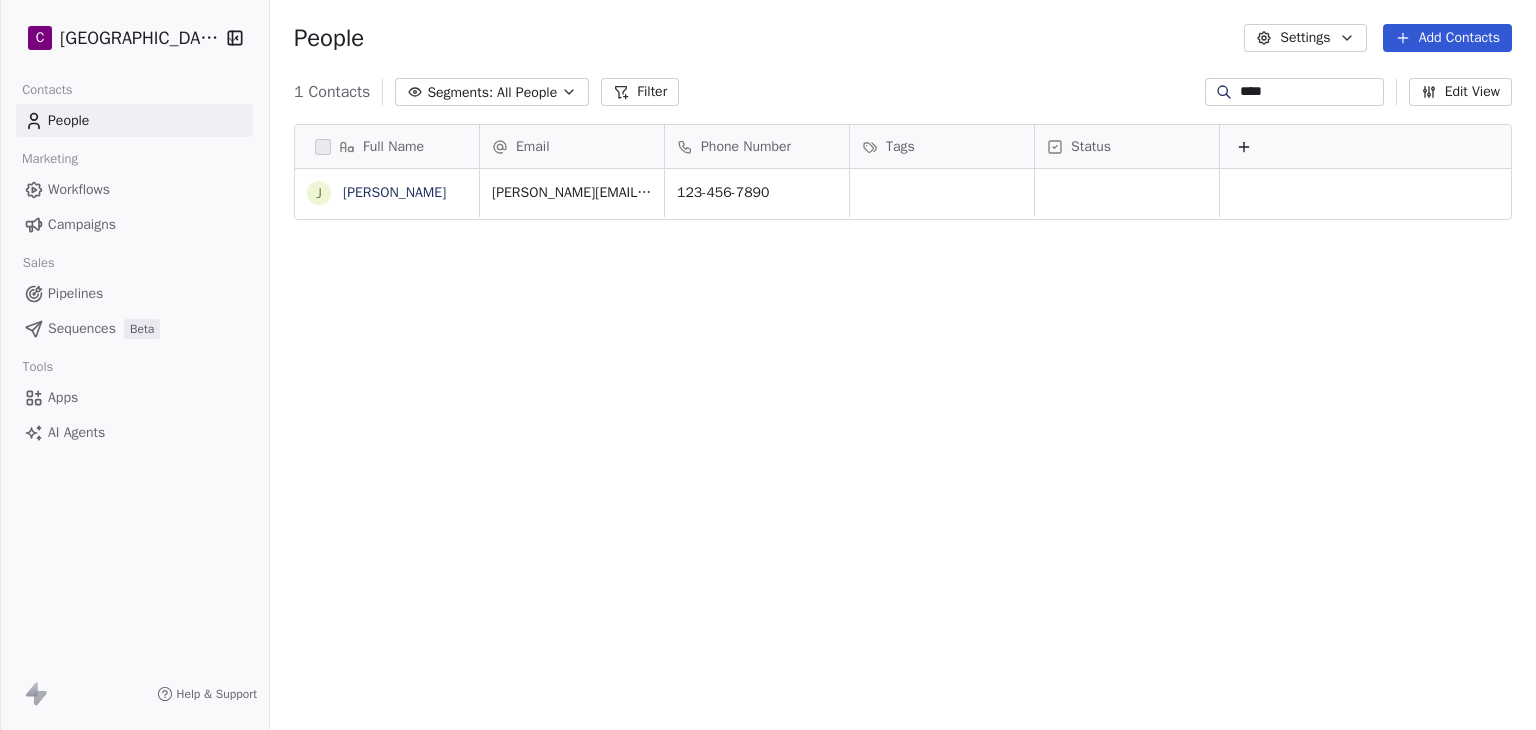type on "****" 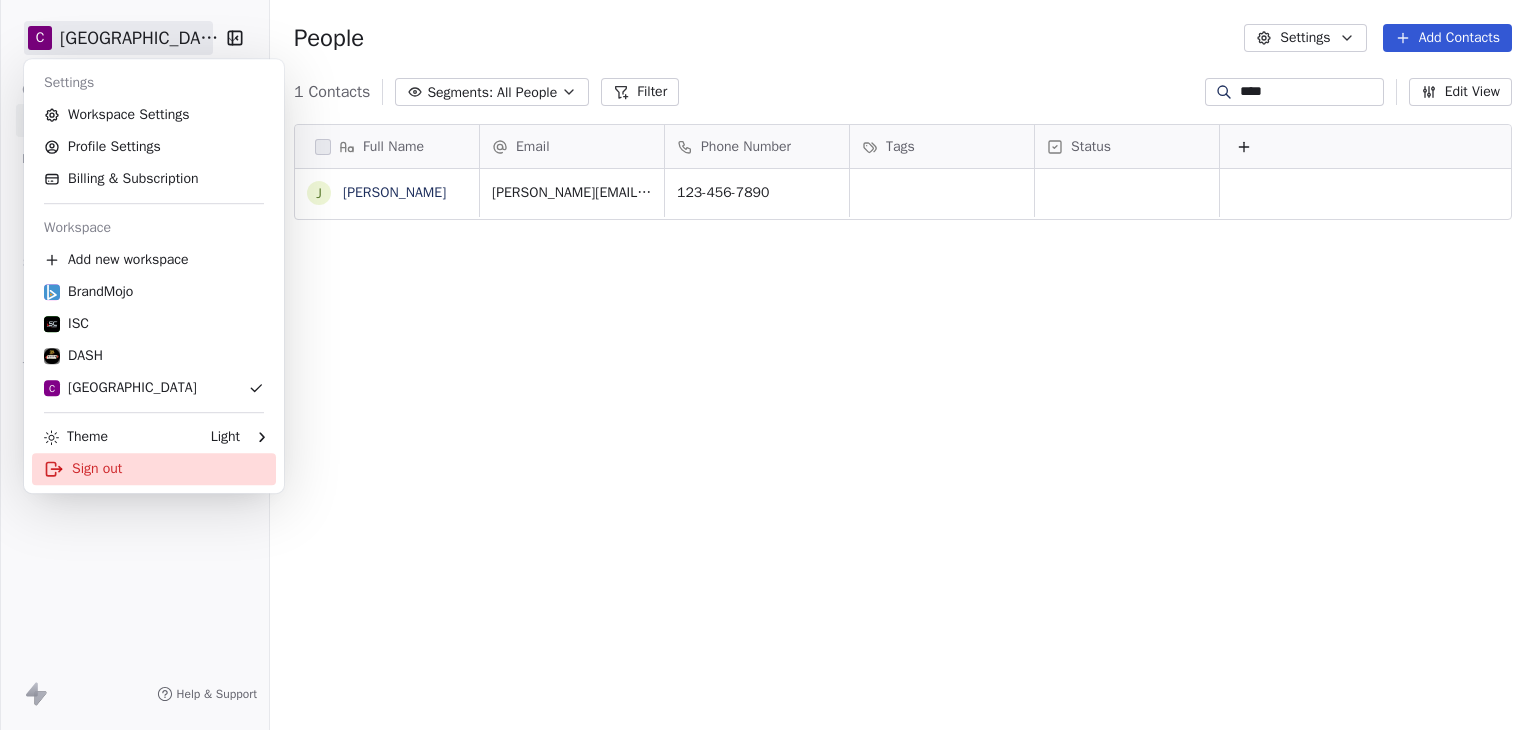 click on "Sign out" at bounding box center [154, 469] 